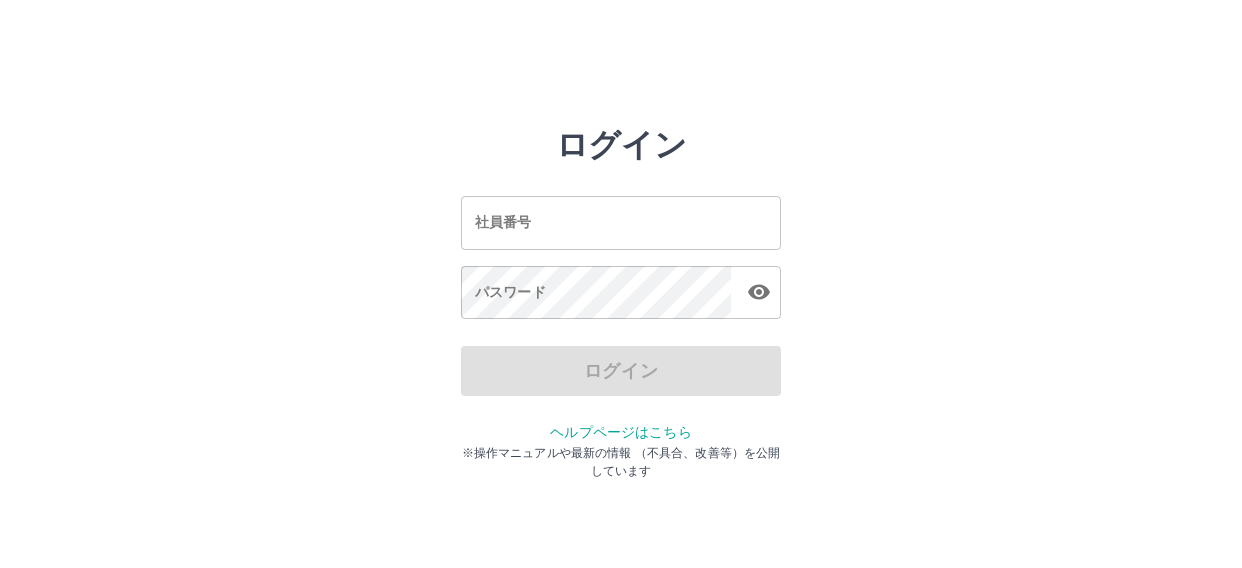 scroll, scrollTop: 0, scrollLeft: 0, axis: both 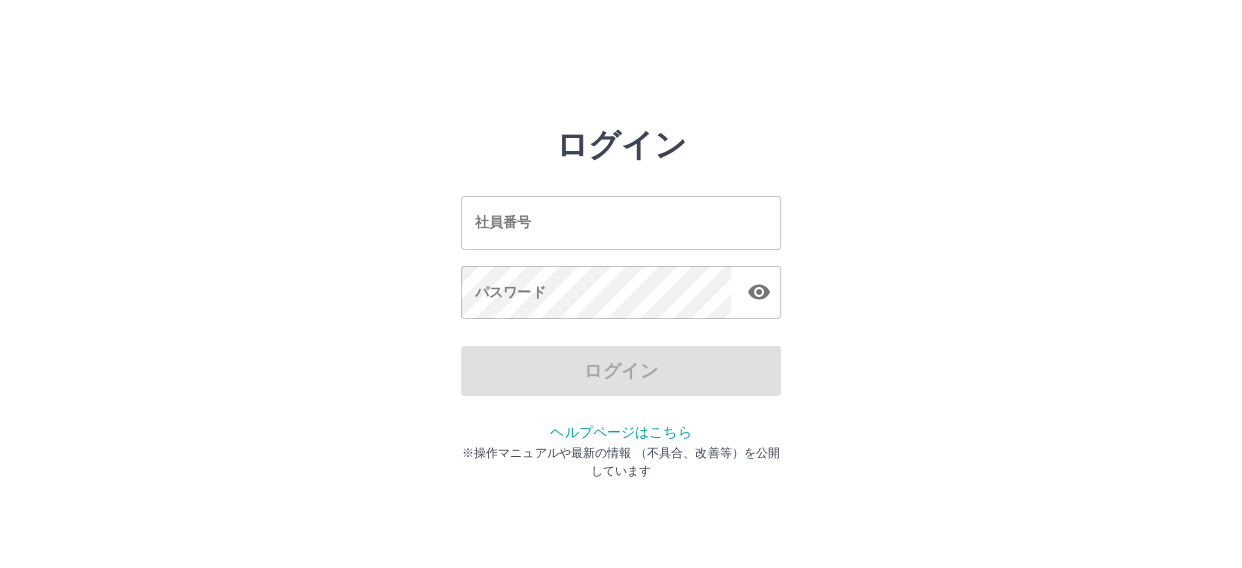 click on "社員番号" at bounding box center (621, 222) 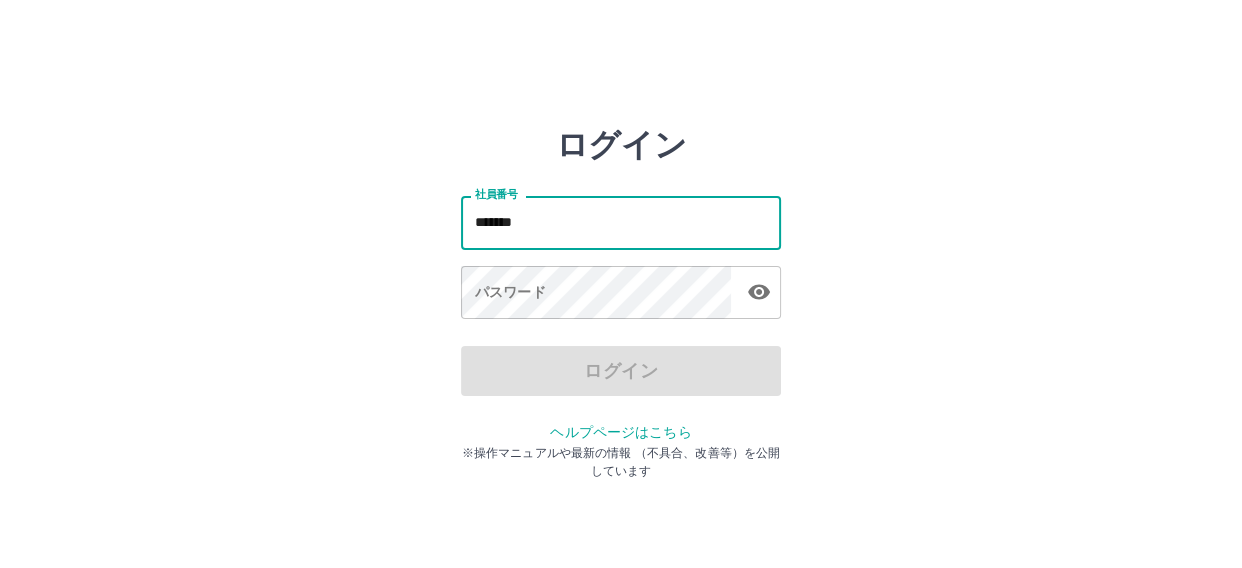 type on "*******" 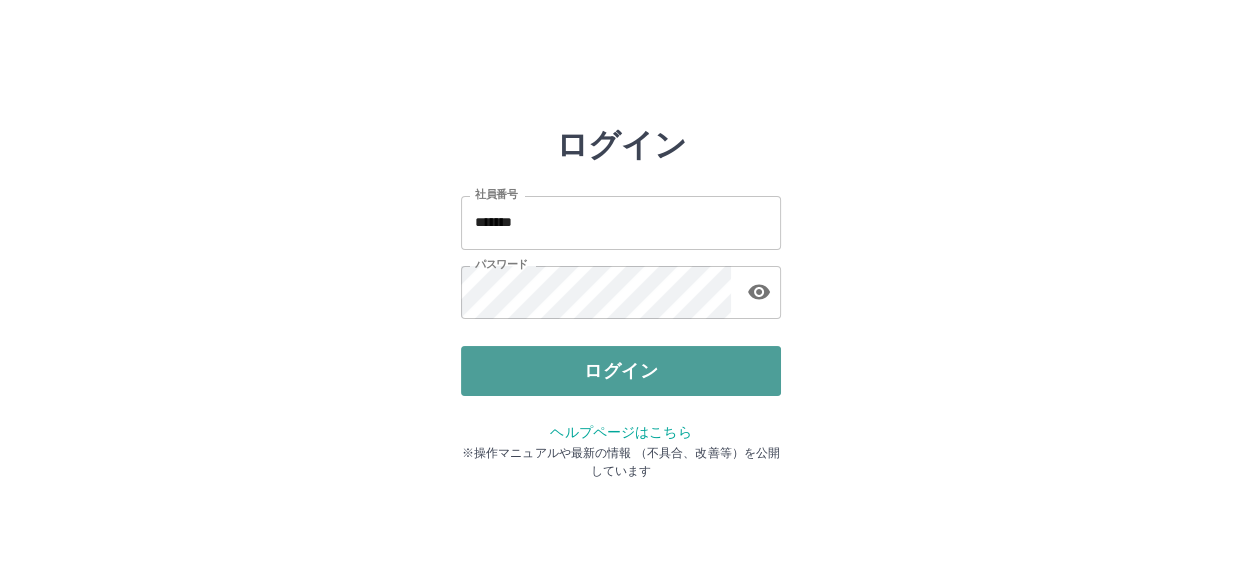 click on "ログイン" at bounding box center [621, 371] 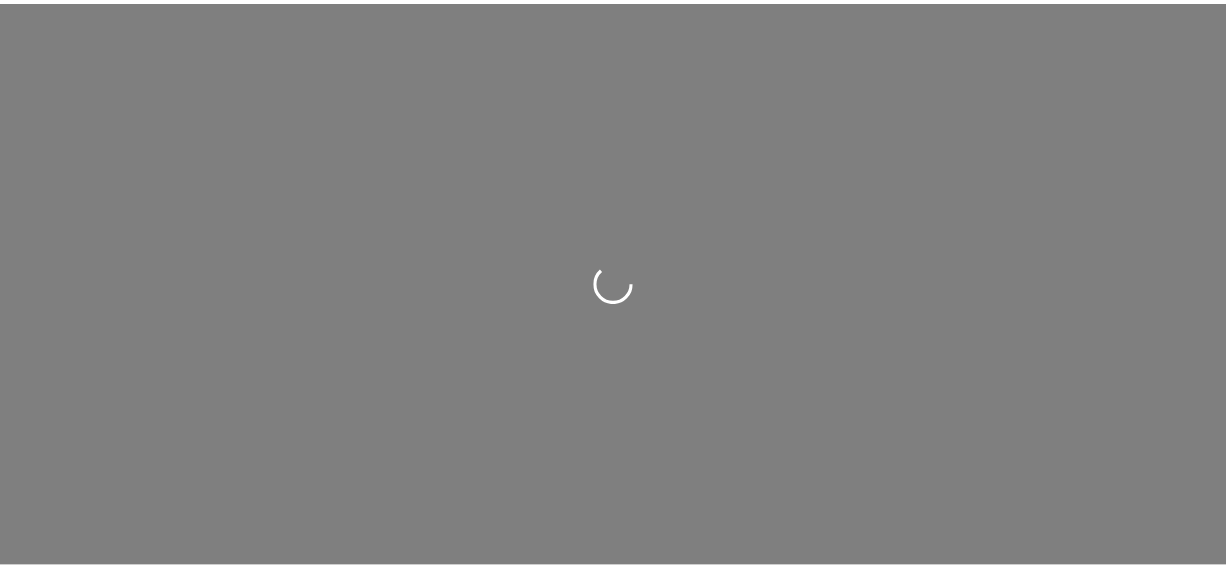 scroll, scrollTop: 0, scrollLeft: 0, axis: both 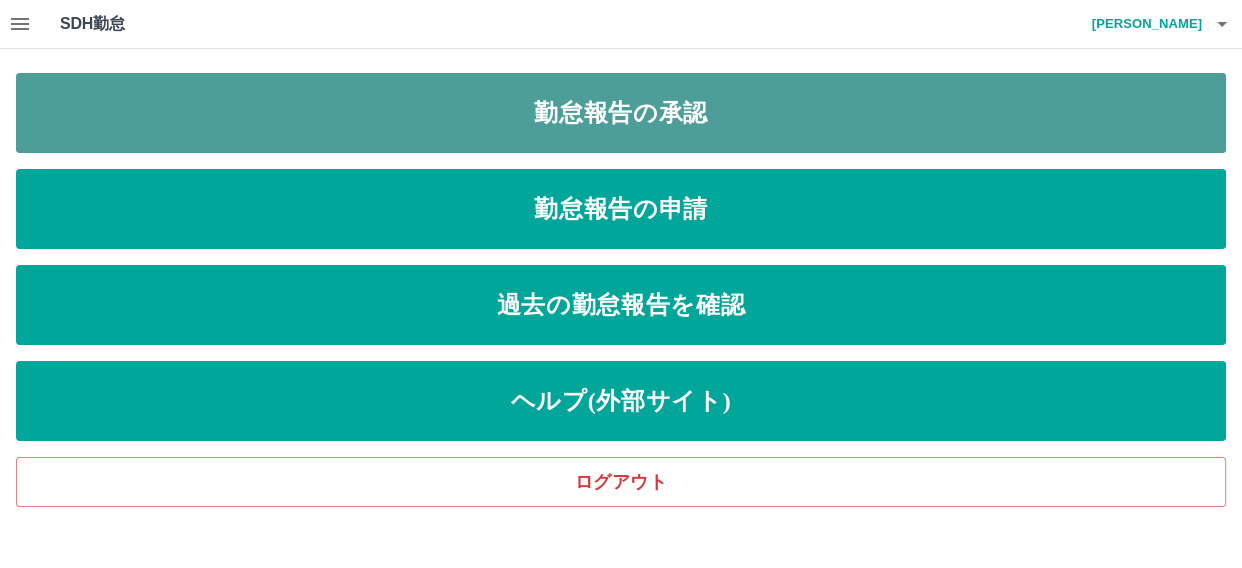 click on "勤怠報告の承認" at bounding box center (621, 113) 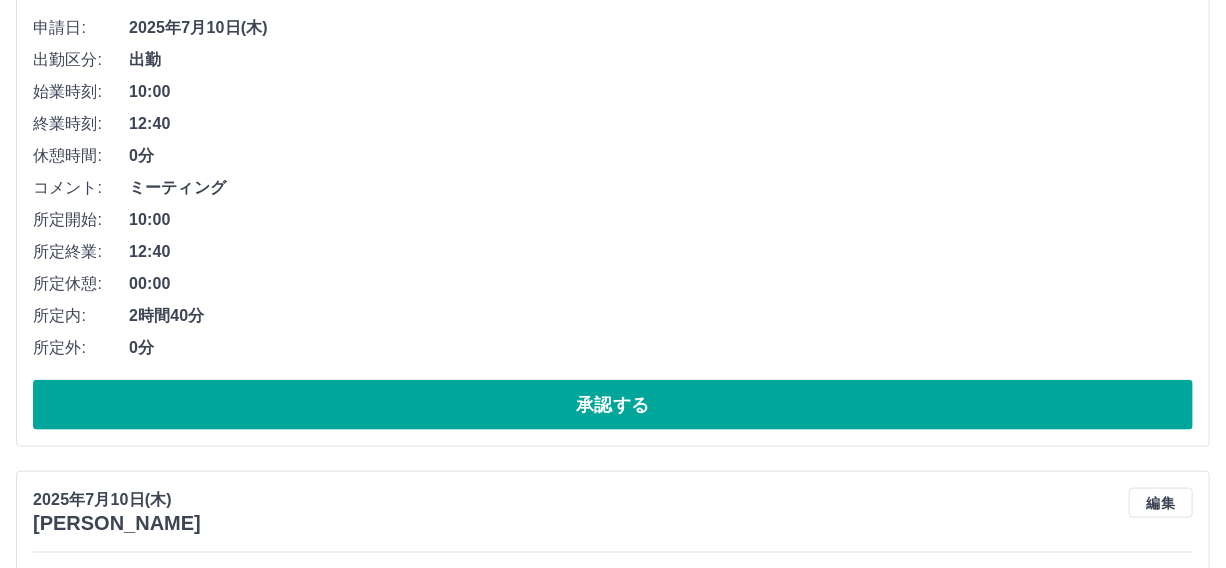 scroll, scrollTop: 909, scrollLeft: 0, axis: vertical 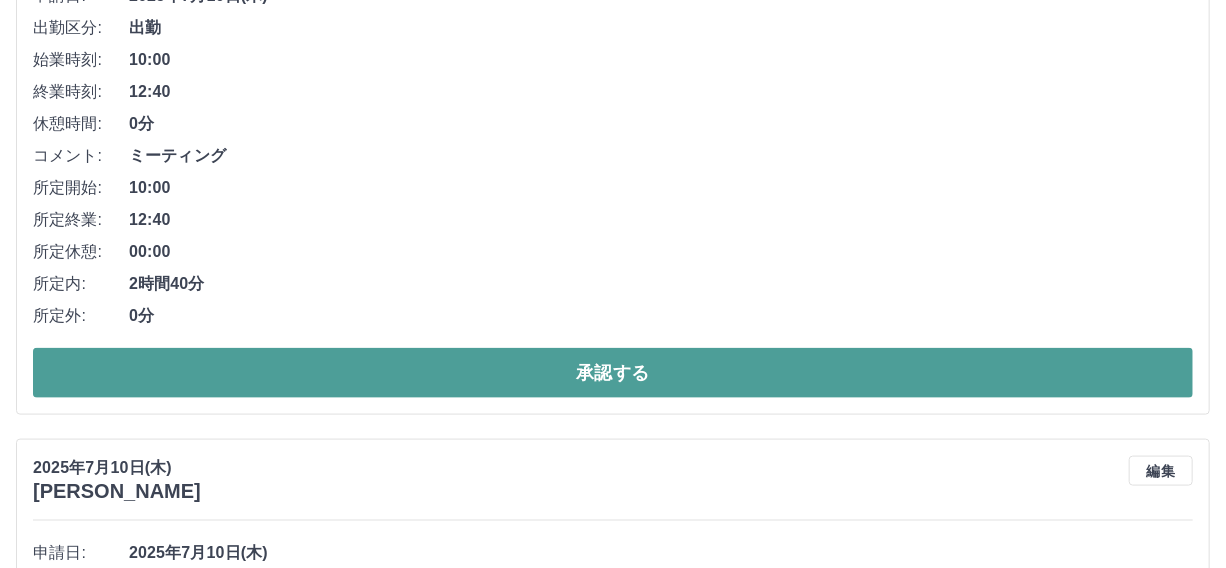 click on "承認する" at bounding box center (613, 373) 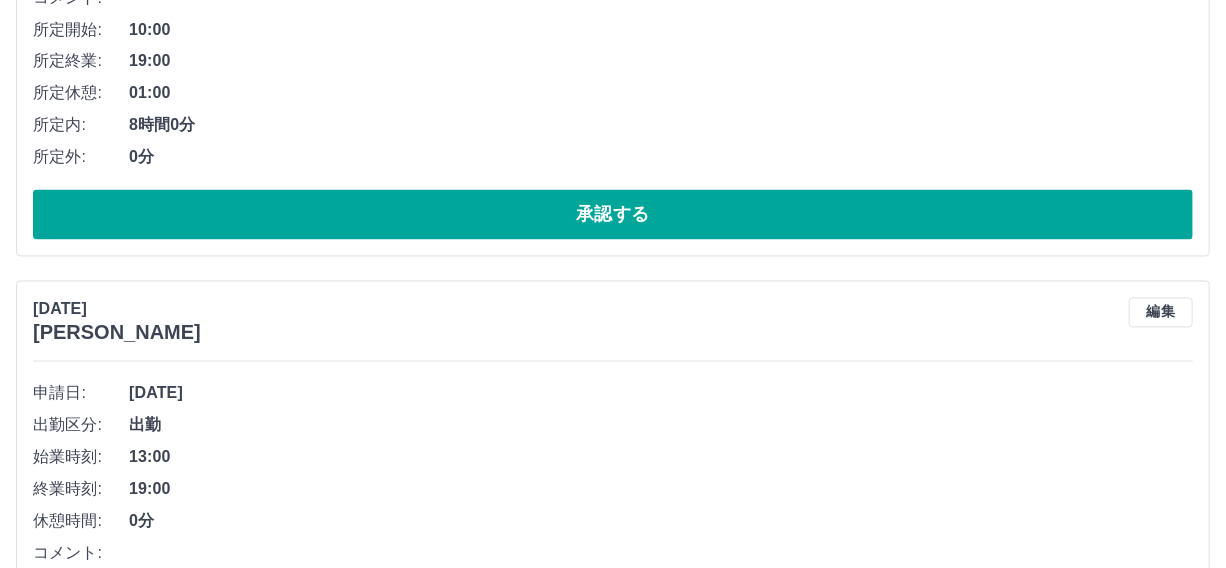 scroll, scrollTop: 1626, scrollLeft: 0, axis: vertical 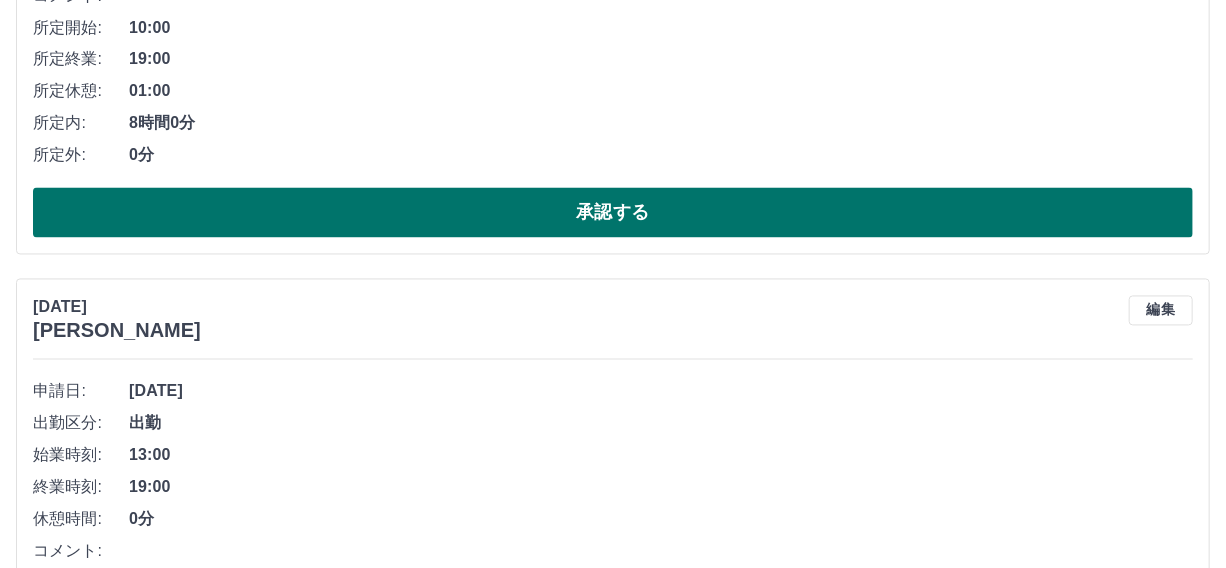 click on "承認する" at bounding box center [613, 213] 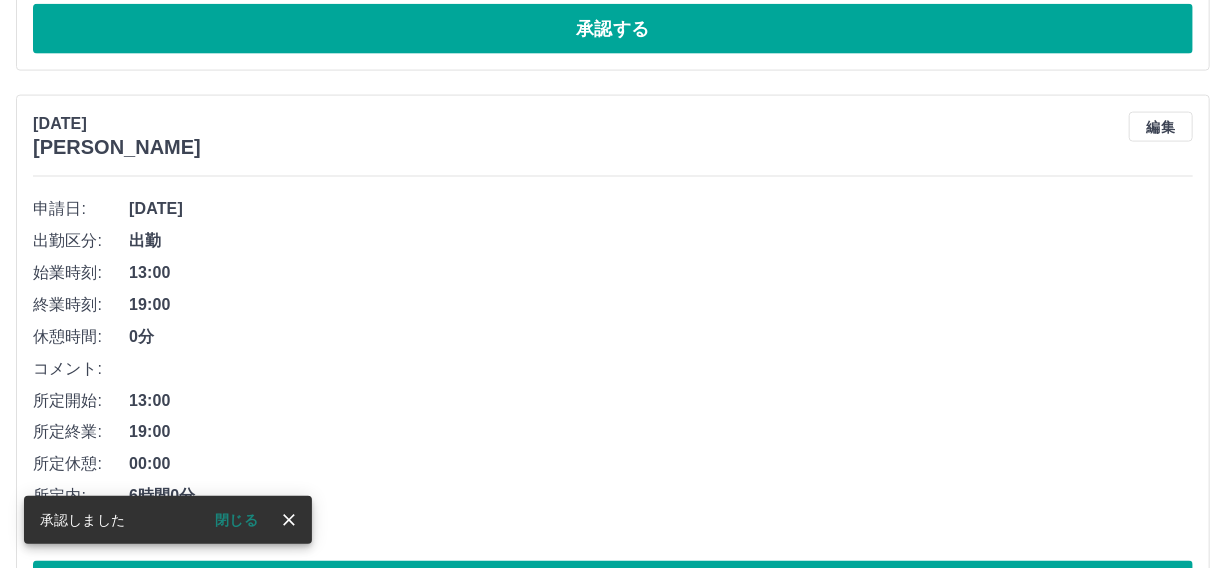 scroll, scrollTop: 1342, scrollLeft: 0, axis: vertical 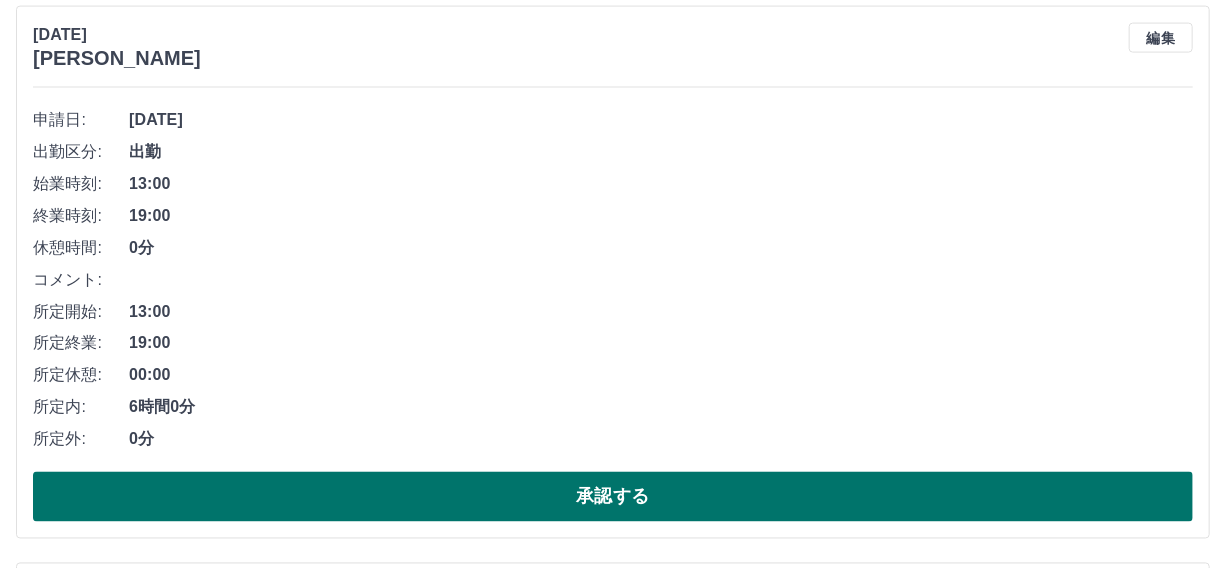 click on "承認する" at bounding box center [613, 497] 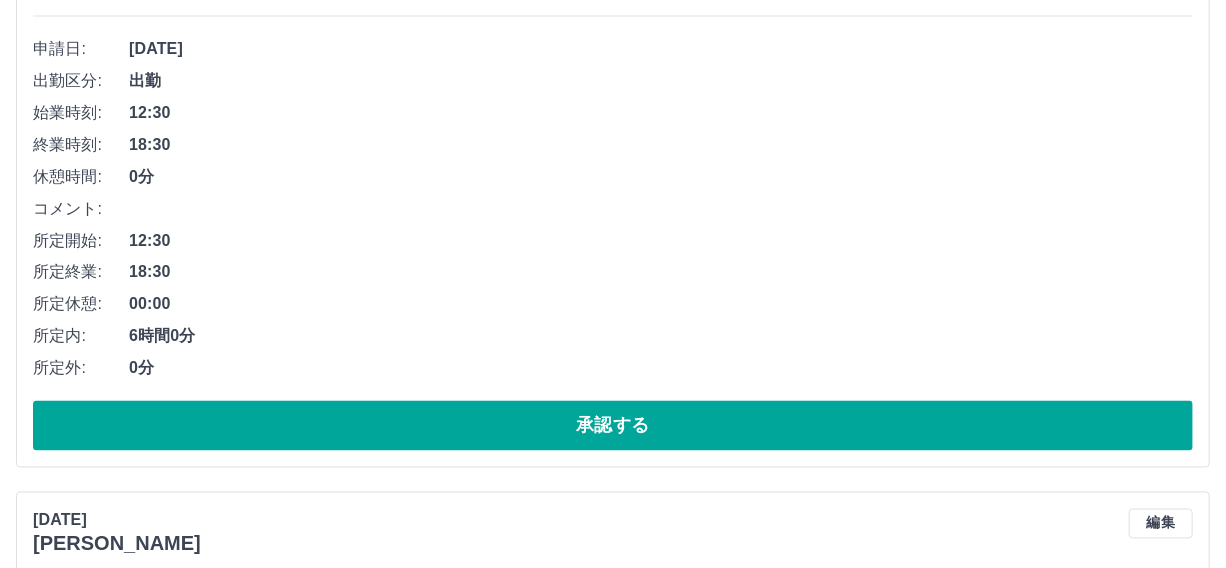 scroll, scrollTop: 1423, scrollLeft: 0, axis: vertical 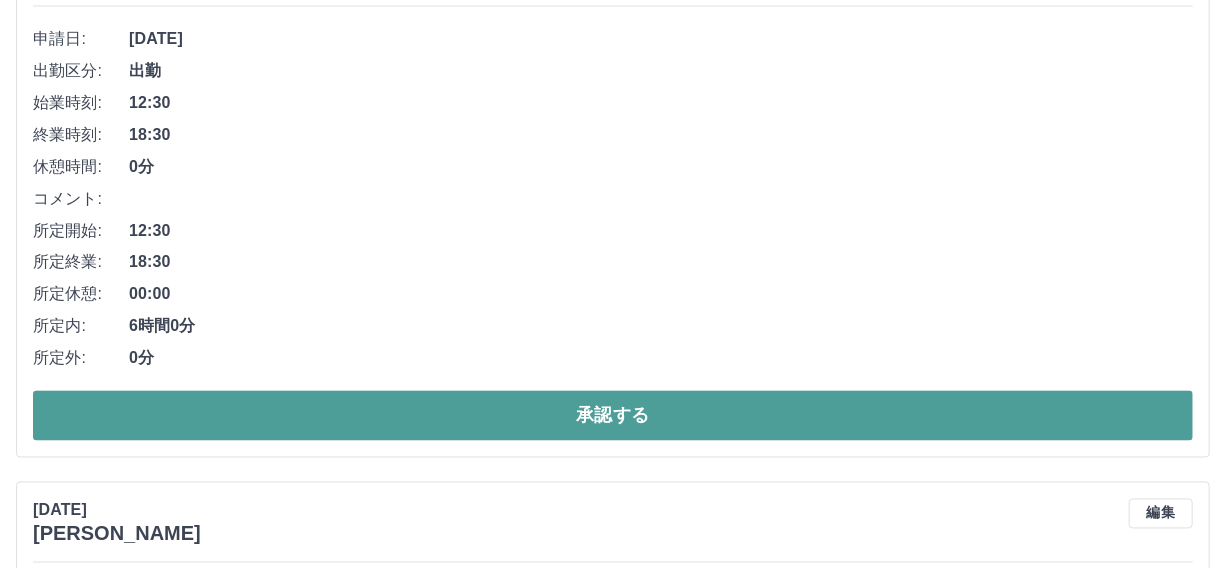 click on "承認する" at bounding box center (613, 416) 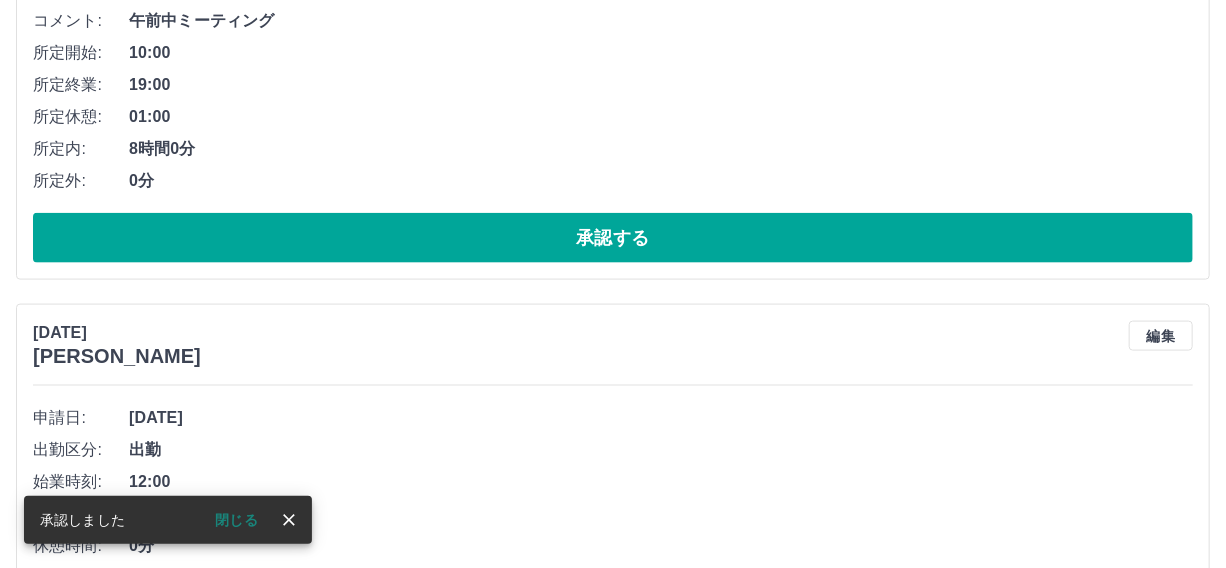 scroll, scrollTop: 1321, scrollLeft: 0, axis: vertical 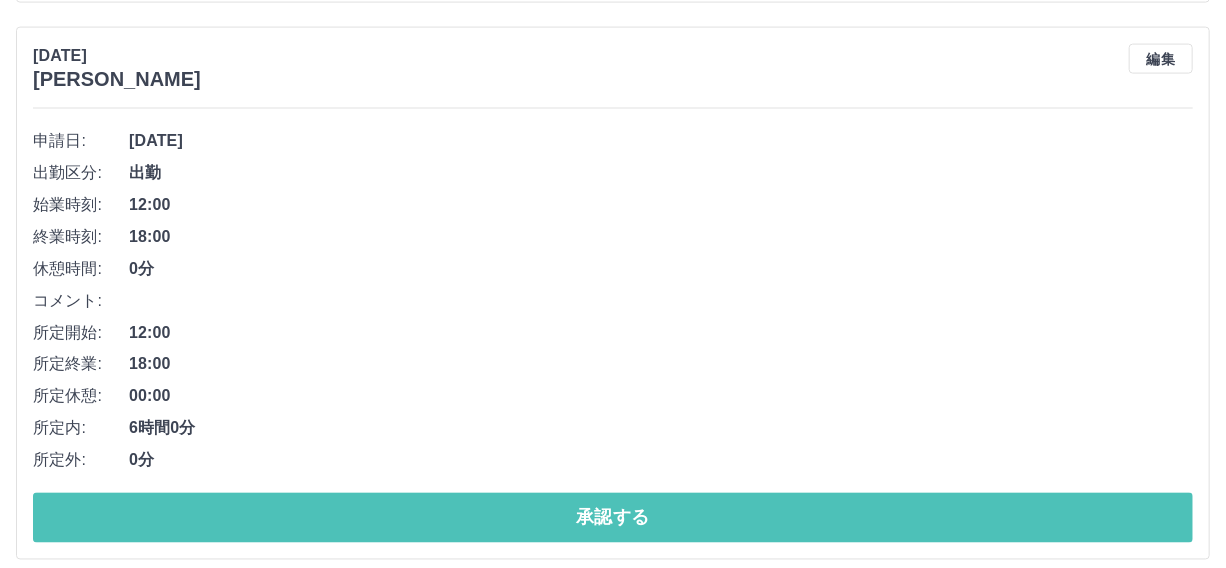 click on "承認する" at bounding box center [613, 518] 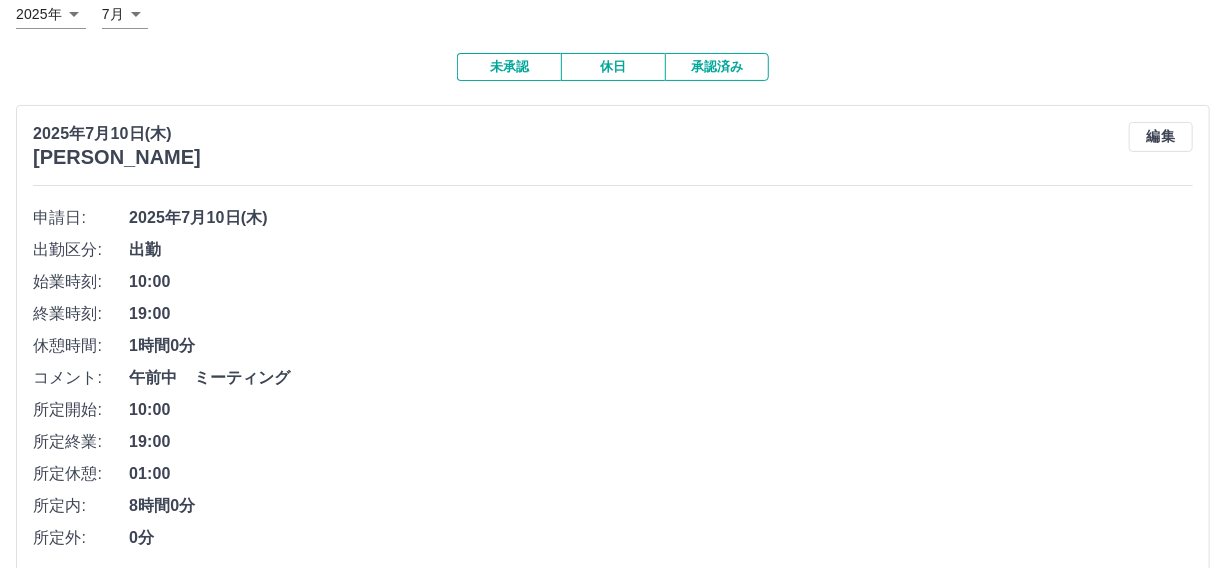 scroll, scrollTop: 0, scrollLeft: 0, axis: both 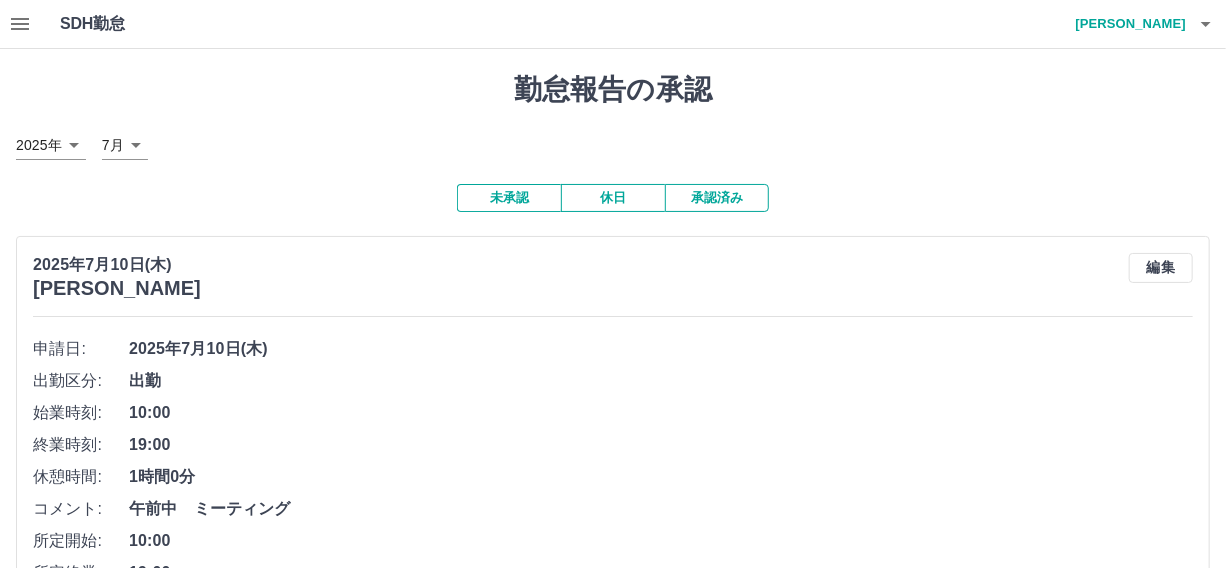 click on "承認済み" at bounding box center [717, 198] 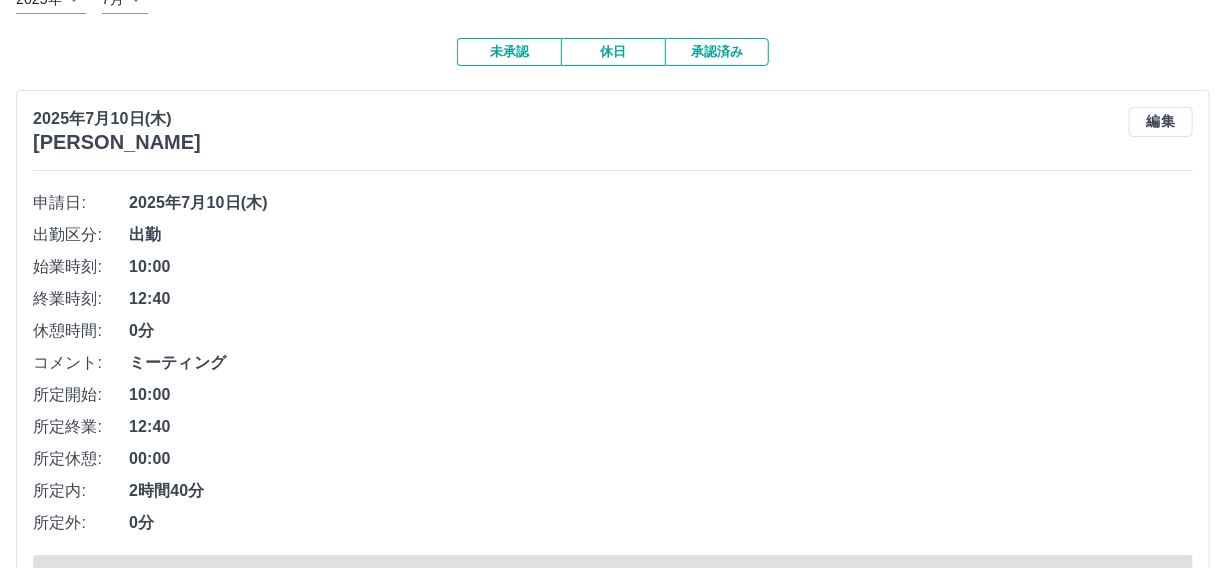 scroll, scrollTop: 0, scrollLeft: 0, axis: both 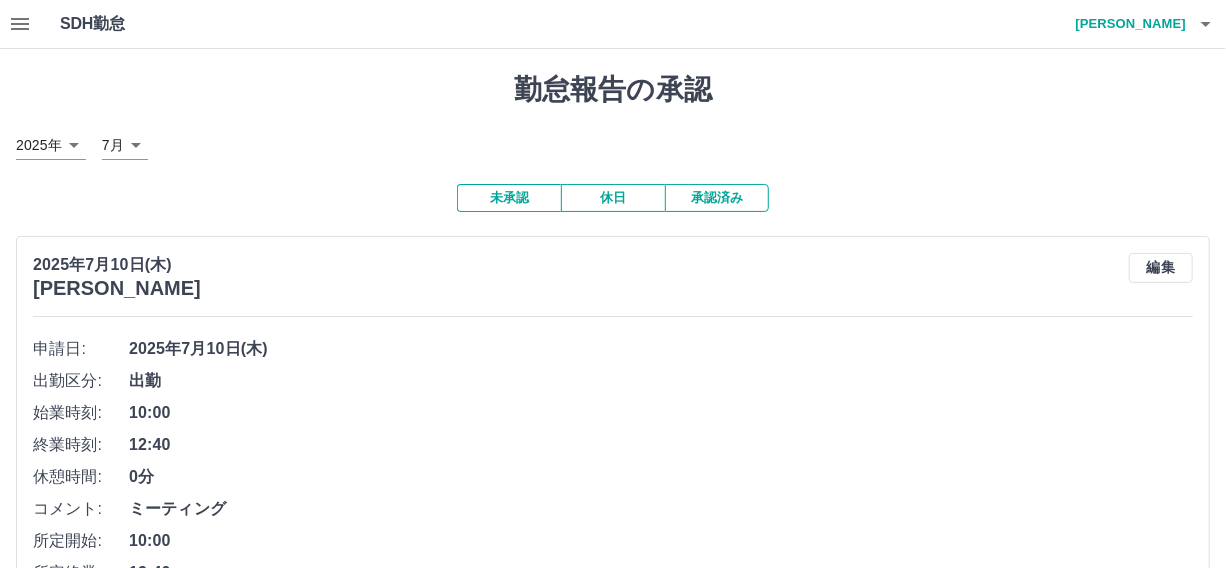 click 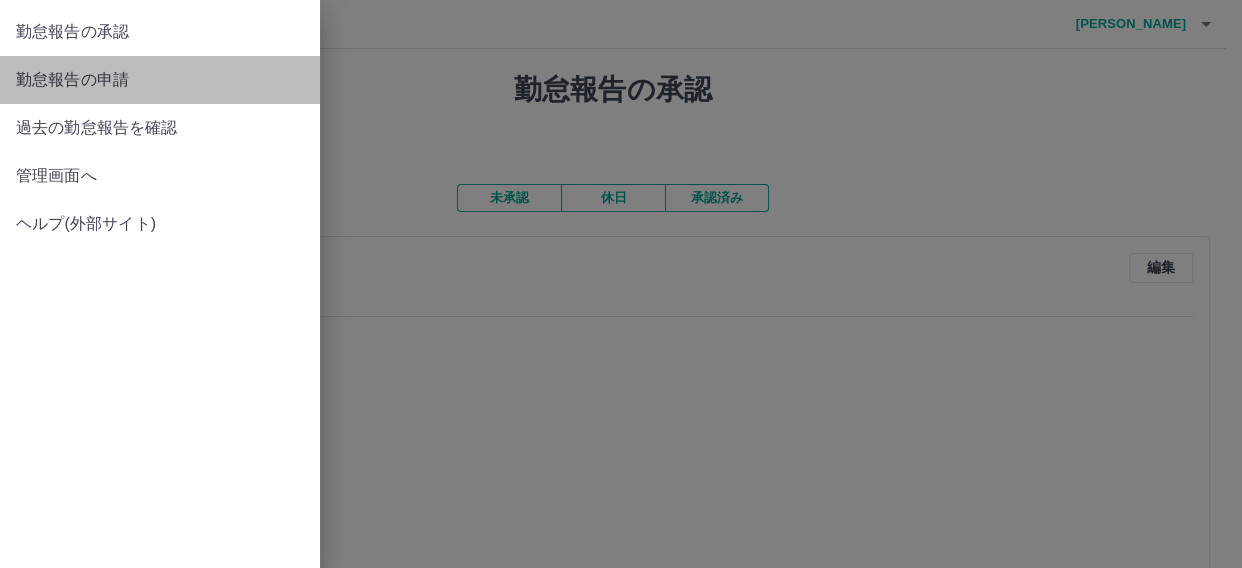 click on "勤怠報告の申請" at bounding box center [160, 80] 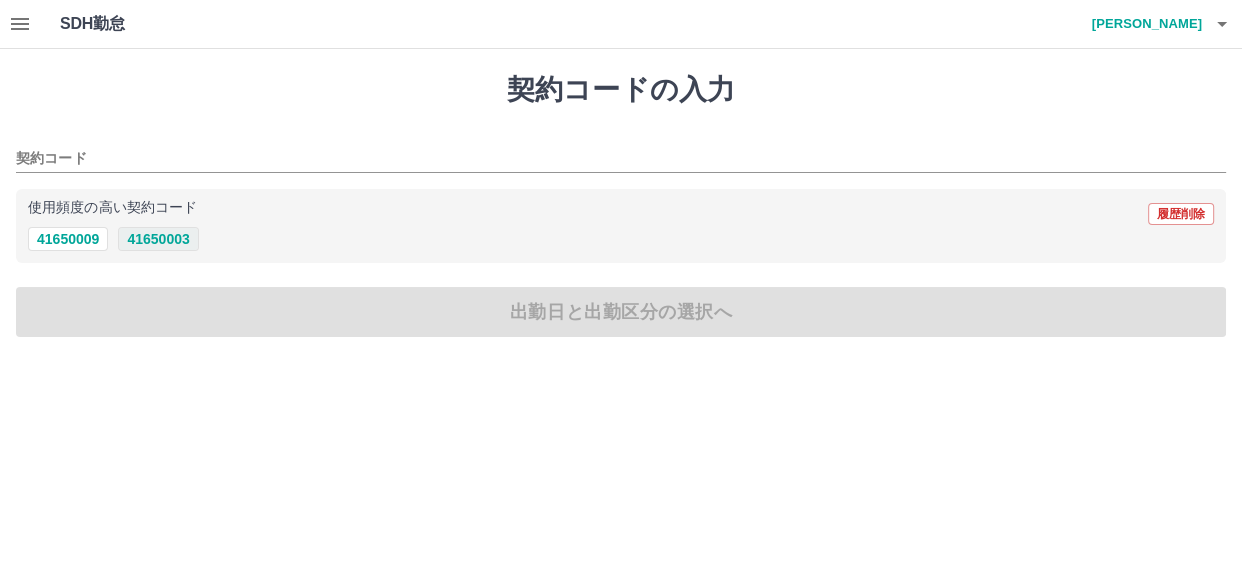 click on "41650003" at bounding box center [158, 239] 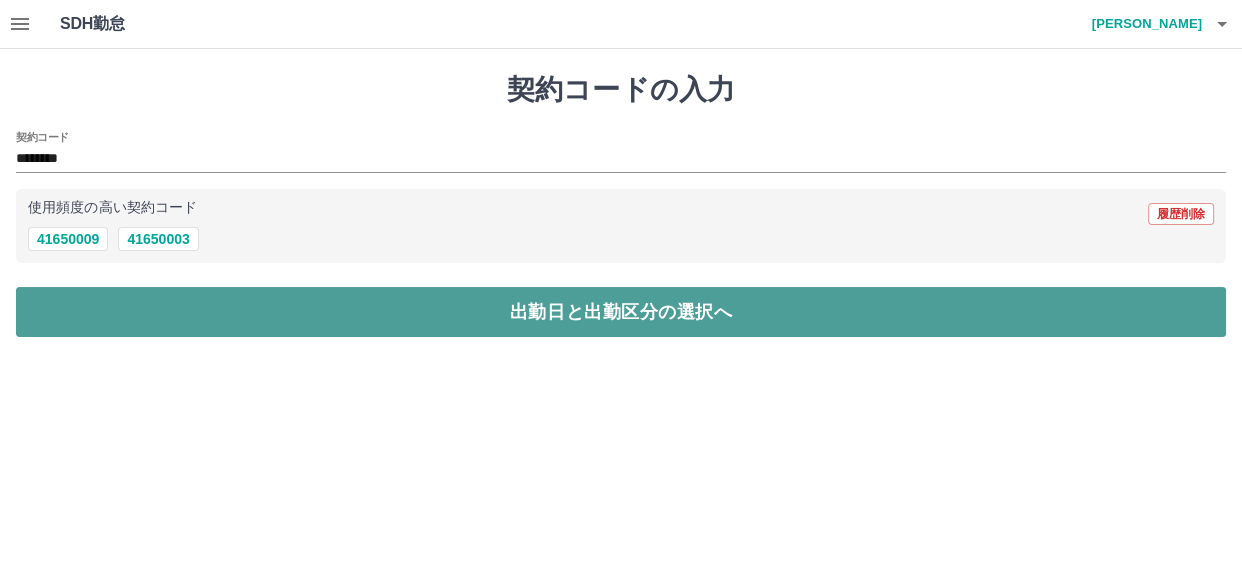 click on "出勤日と出勤区分の選択へ" at bounding box center [621, 312] 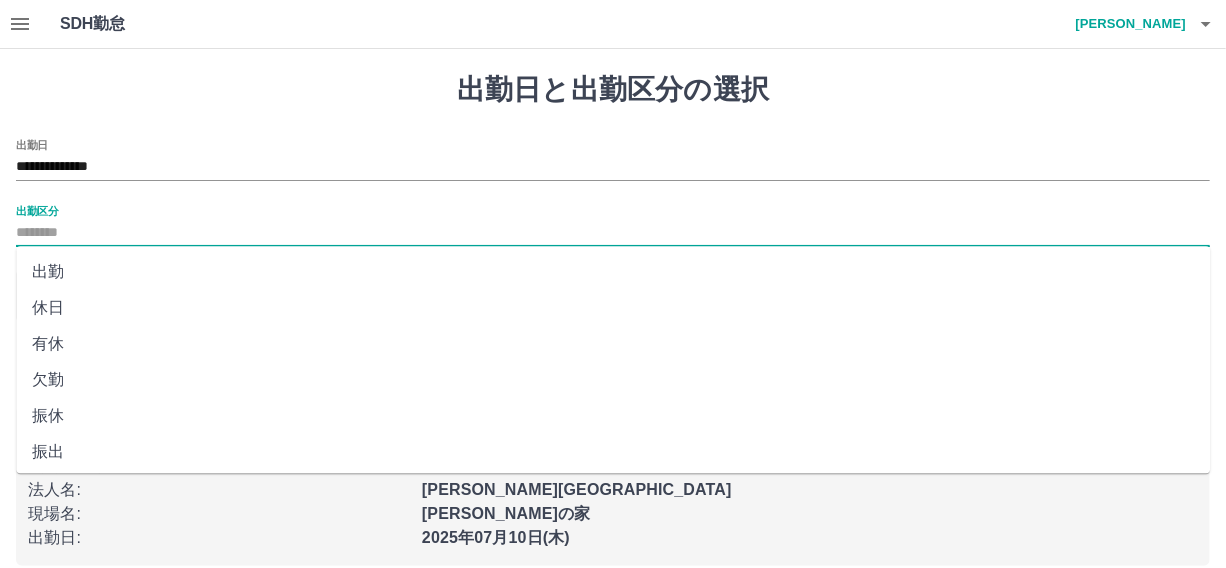 click on "出勤区分" at bounding box center (613, 233) 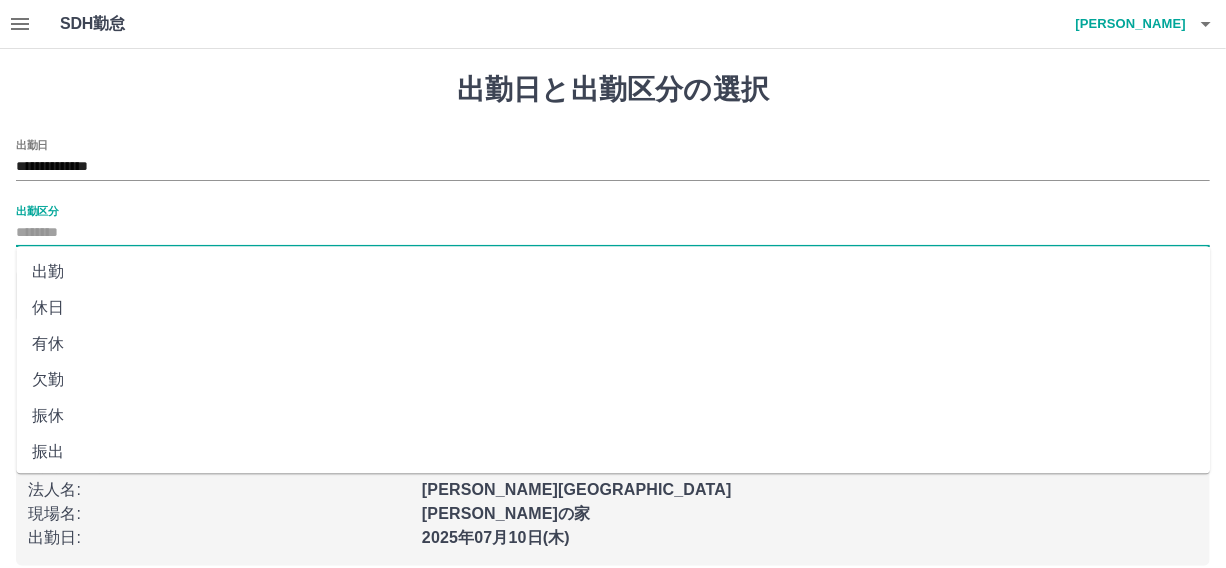 click on "出勤" at bounding box center [613, 272] 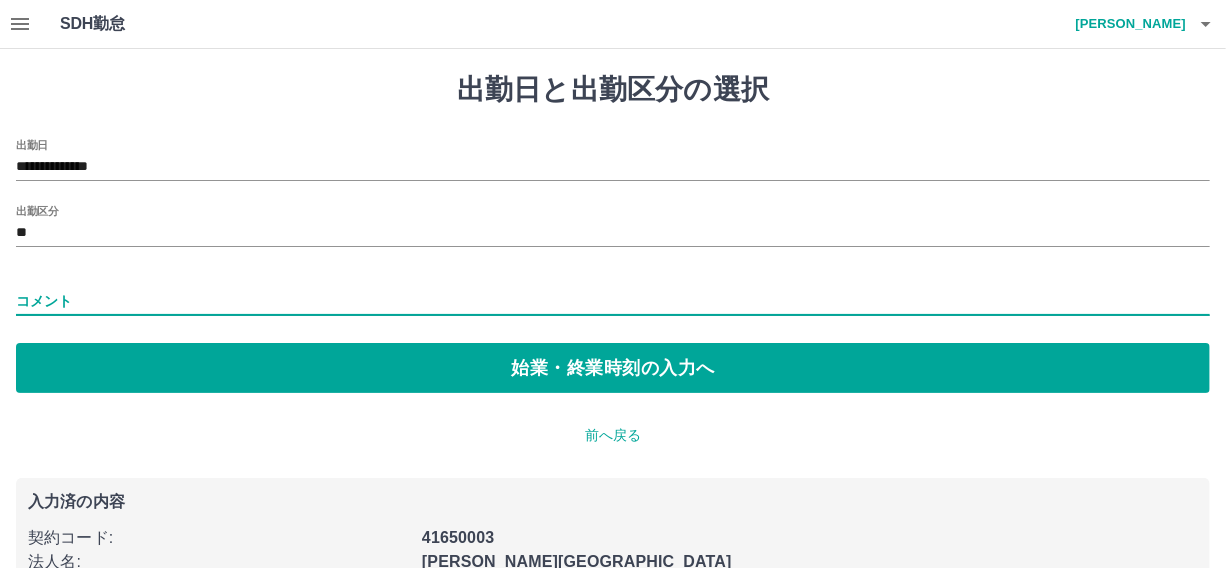 click on "コメント" at bounding box center (613, 301) 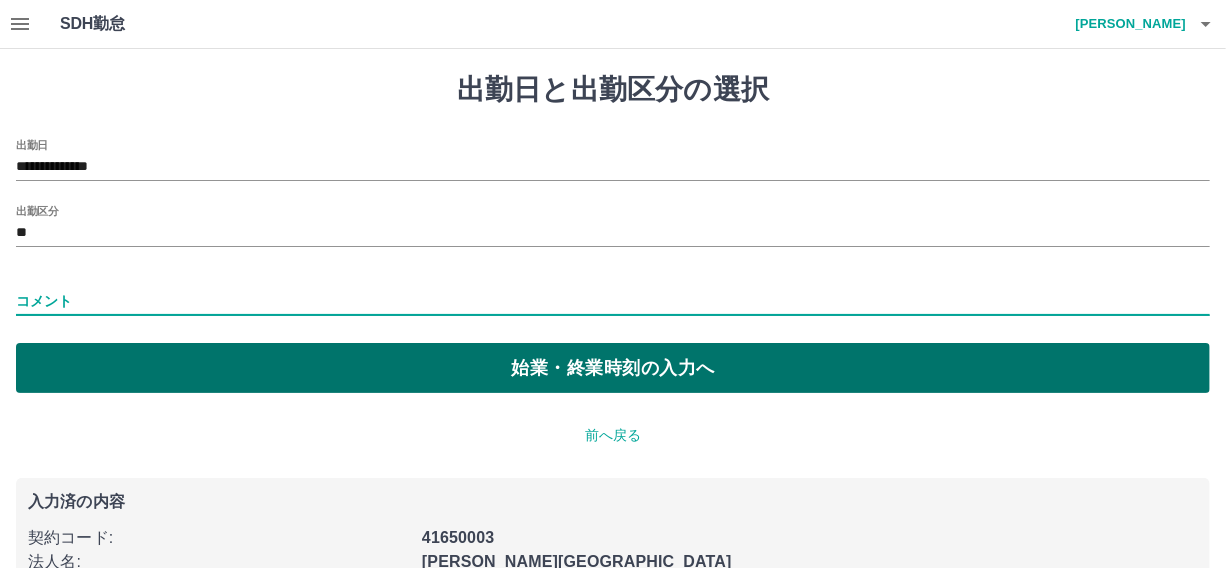 type on "**********" 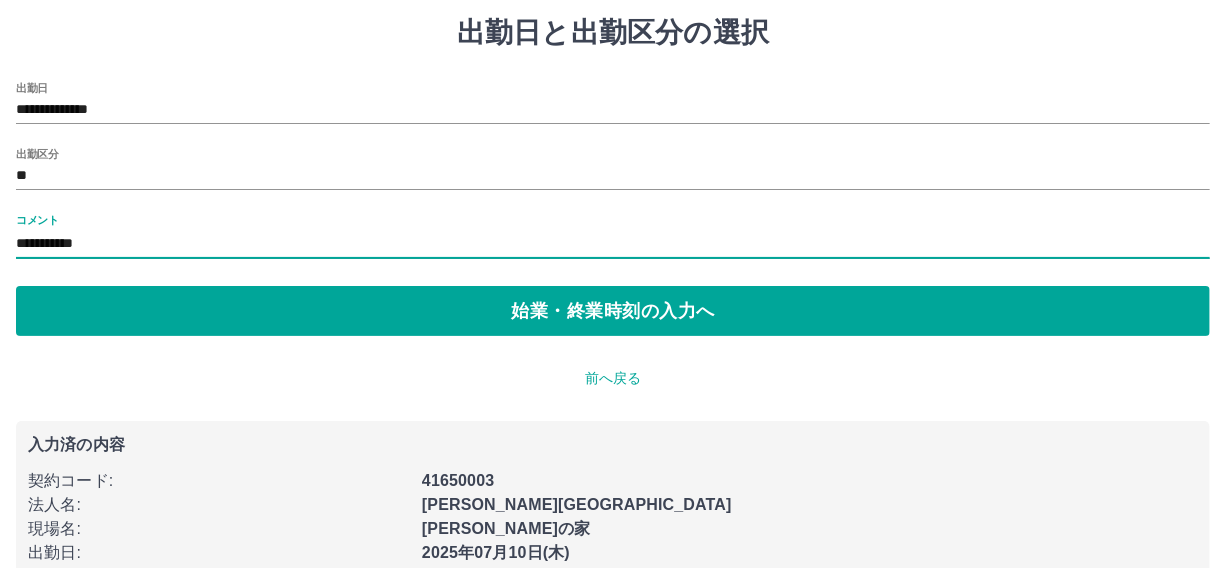 scroll, scrollTop: 93, scrollLeft: 0, axis: vertical 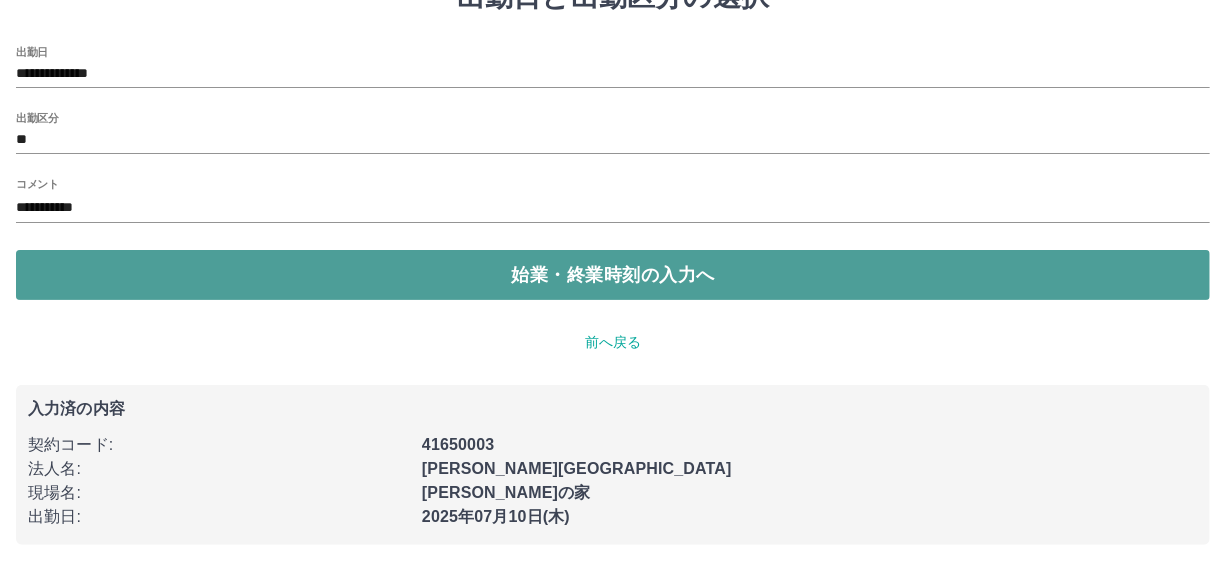 click on "始業・終業時刻の入力へ" at bounding box center [613, 275] 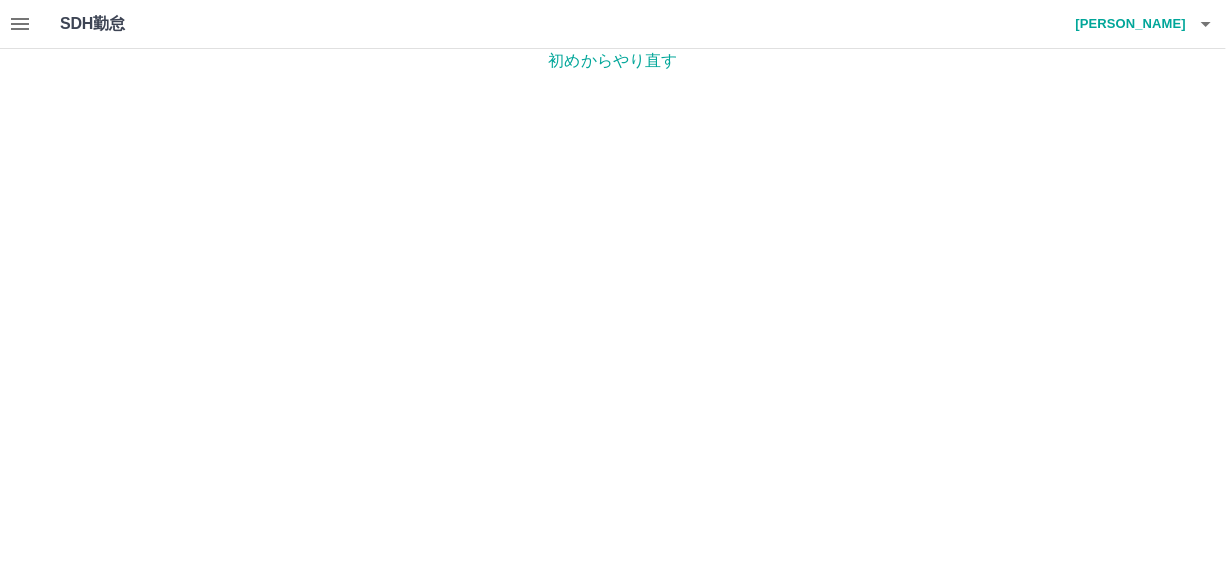 scroll, scrollTop: 0, scrollLeft: 0, axis: both 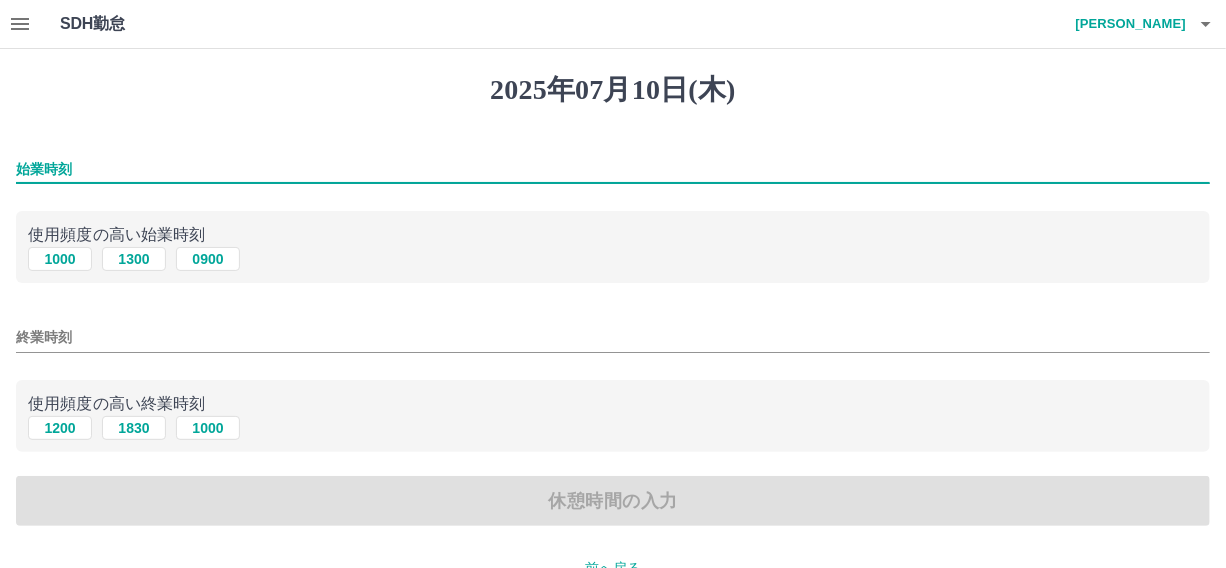 click on "始業時刻" at bounding box center (613, 169) 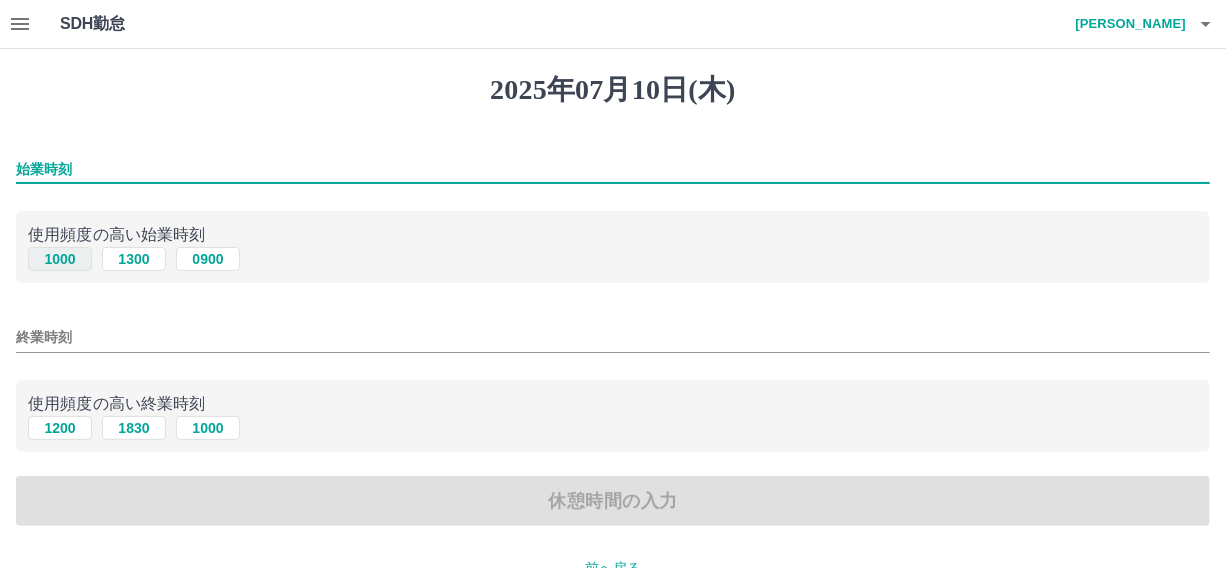 click on "1000" at bounding box center (60, 259) 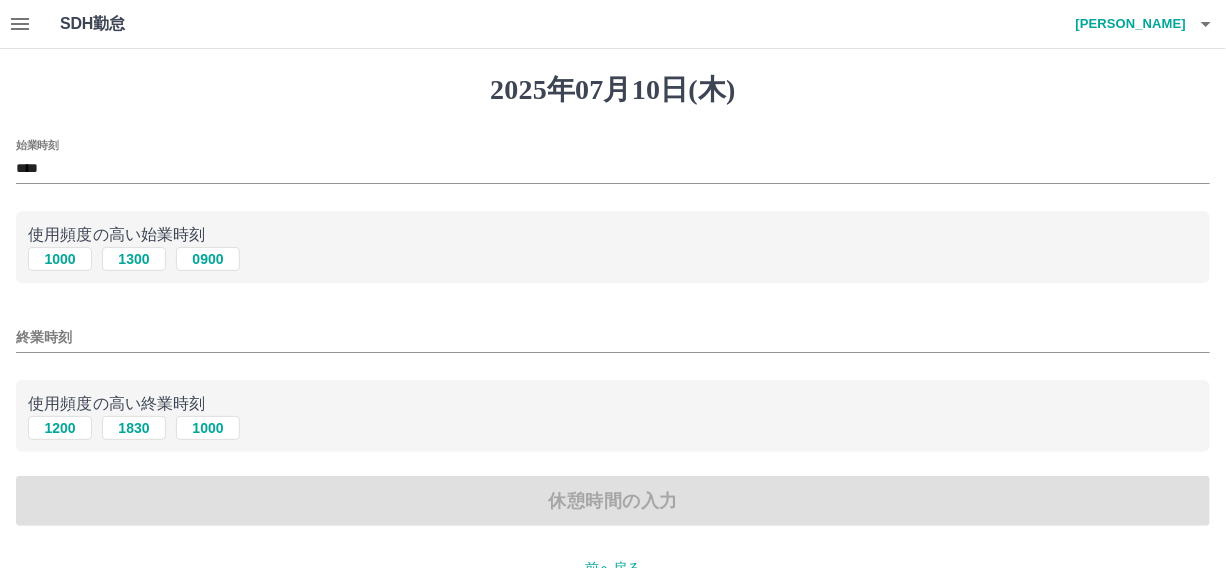 click on "[DATE] 始業時刻 **** 使用頻度の高い始業時刻 [DATE] [DATE] 0900 終業時刻 使用頻度の高い終業時刻 [DATE] [DATE] [DATE] 休憩時間の入力 前へ戻る 入力済の内容 契約コード : 41650003 法人名 : [PERSON_NAME][GEOGRAPHIC_DATA] 現場名 : [PERSON_NAME]の家 出勤日 : [DATE] 出勤区分 : 出勤 コメント : 10-12ミーティング" at bounding box center (613, 446) 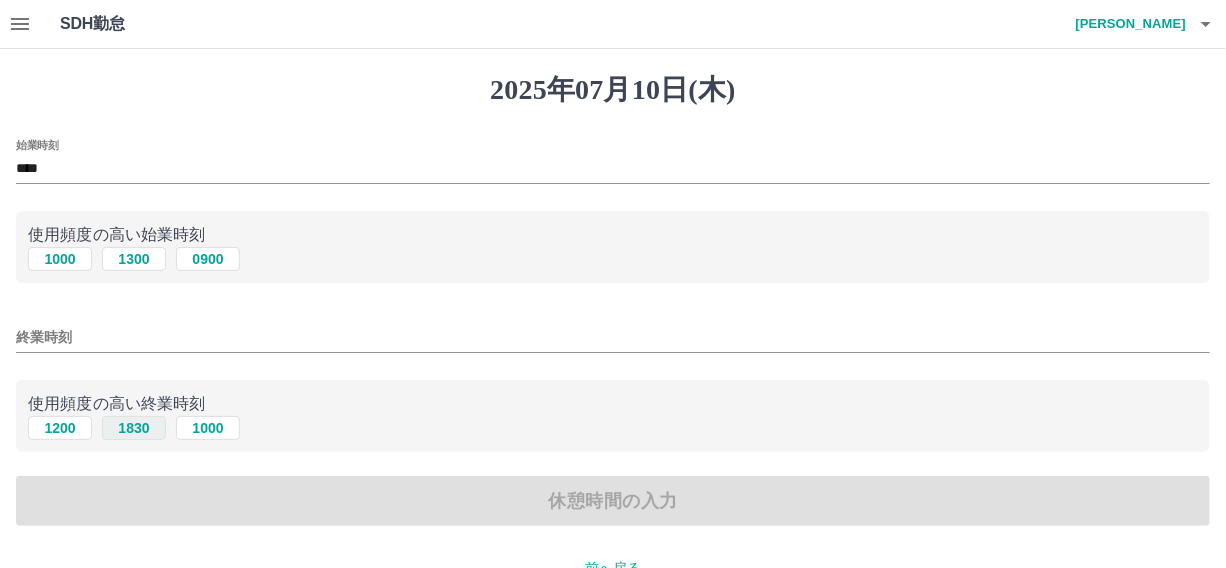click on "1830" at bounding box center (134, 428) 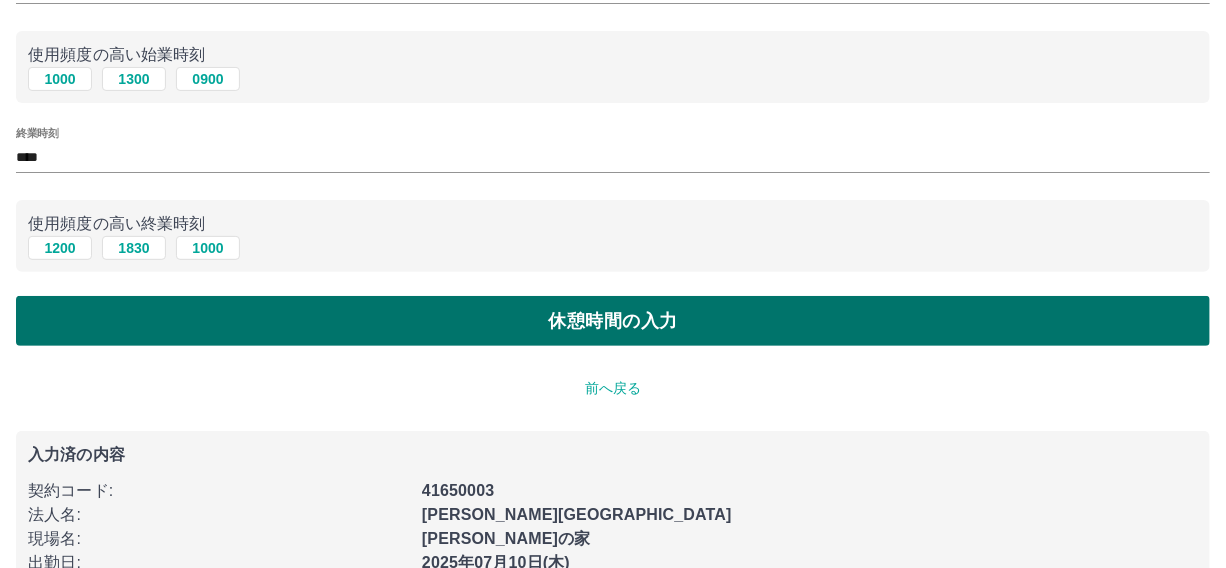 scroll, scrollTop: 181, scrollLeft: 0, axis: vertical 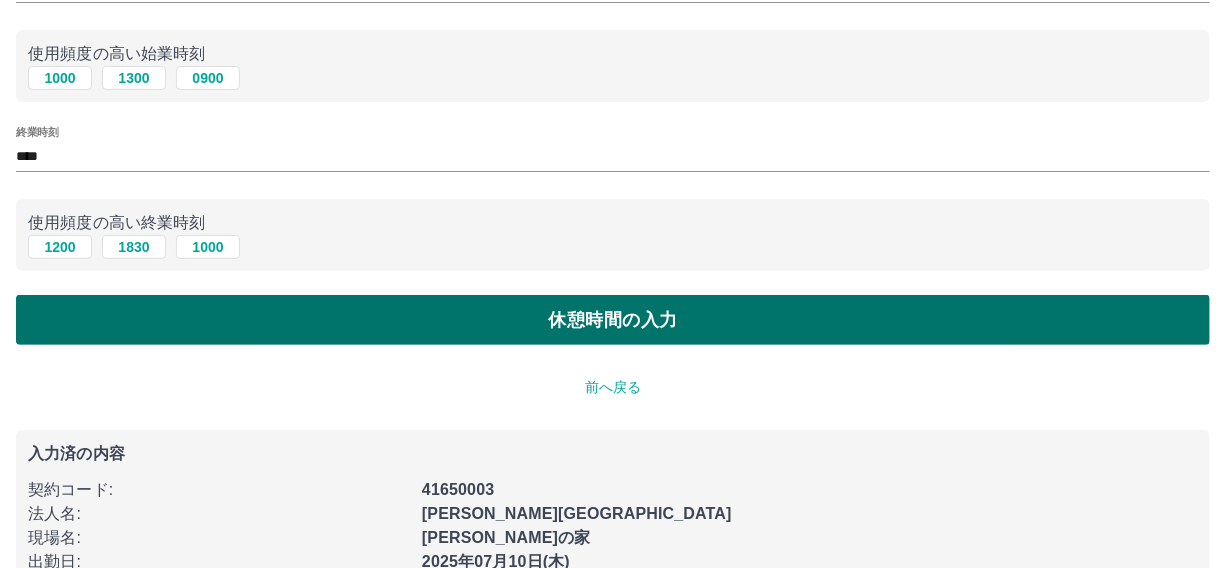 click on "休憩時間の入力" at bounding box center (613, 320) 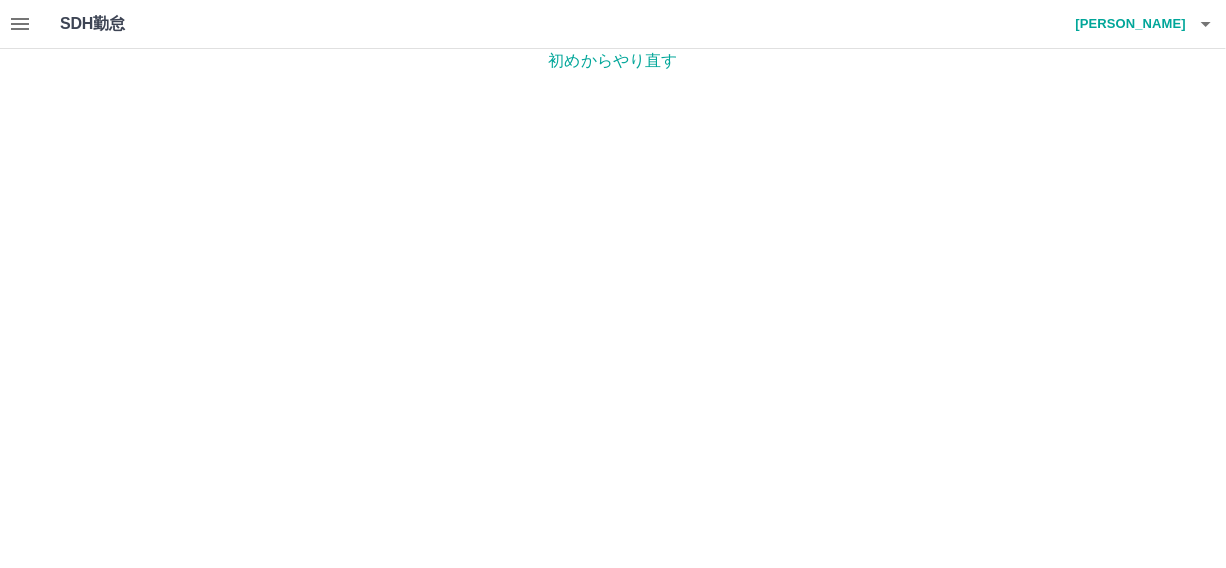 scroll, scrollTop: 0, scrollLeft: 0, axis: both 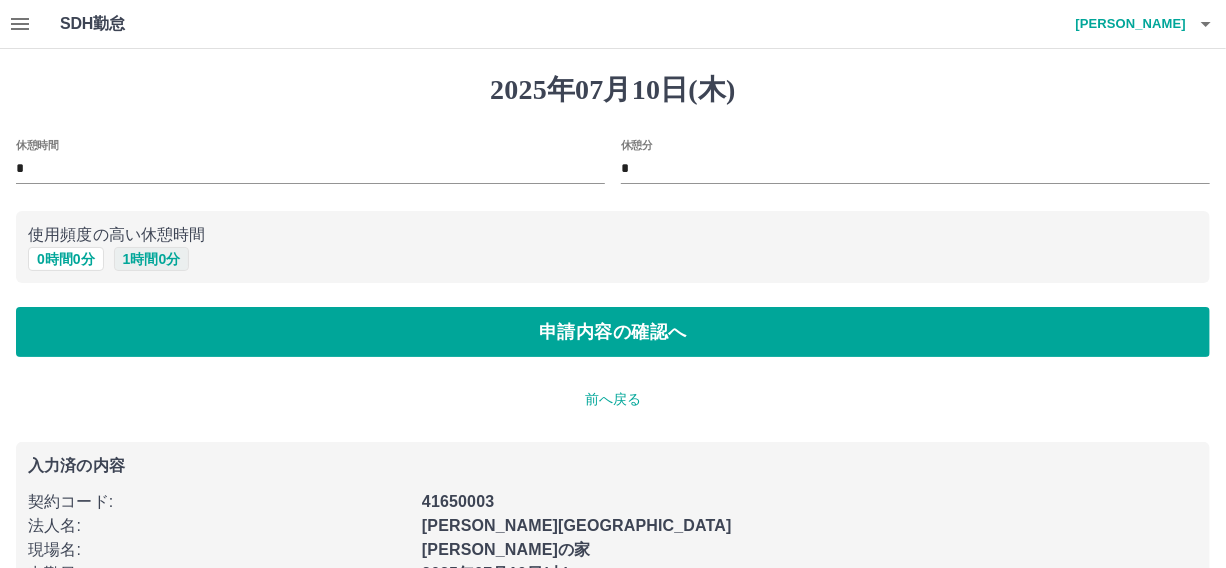 click on "1 時間 0 分" at bounding box center (152, 259) 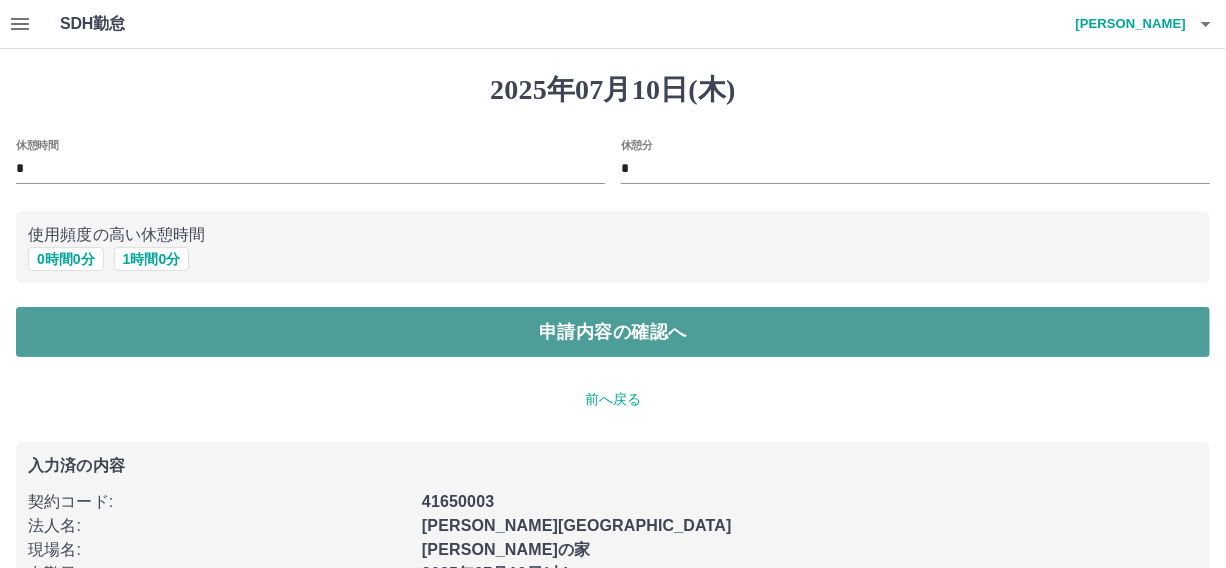click on "申請内容の確認へ" at bounding box center (613, 332) 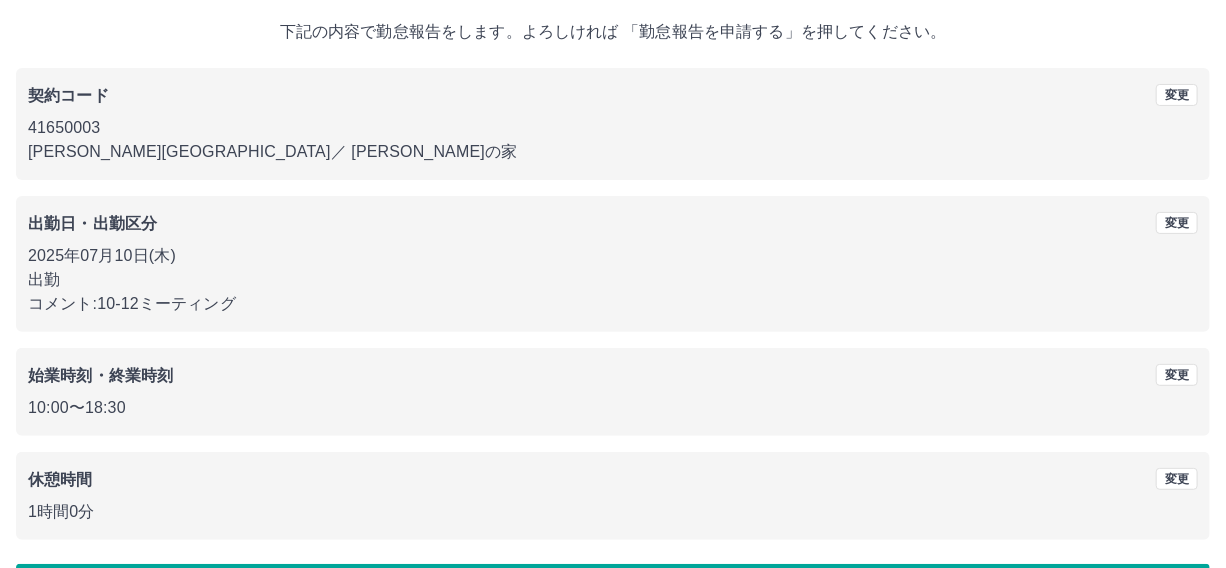 scroll, scrollTop: 180, scrollLeft: 0, axis: vertical 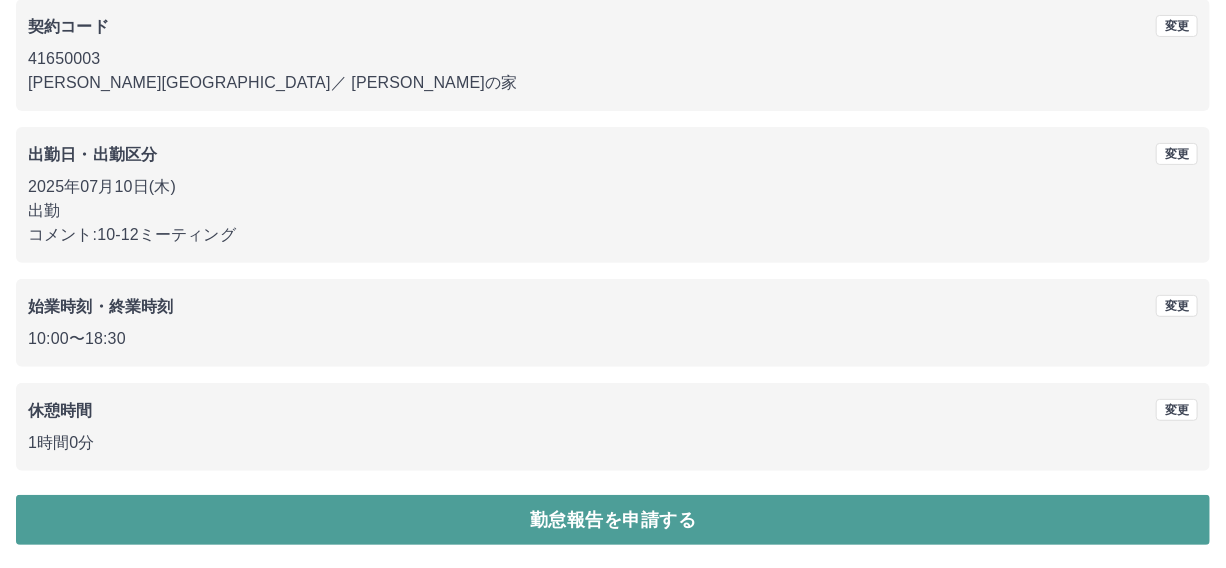 click on "勤怠報告を申請する" at bounding box center (613, 520) 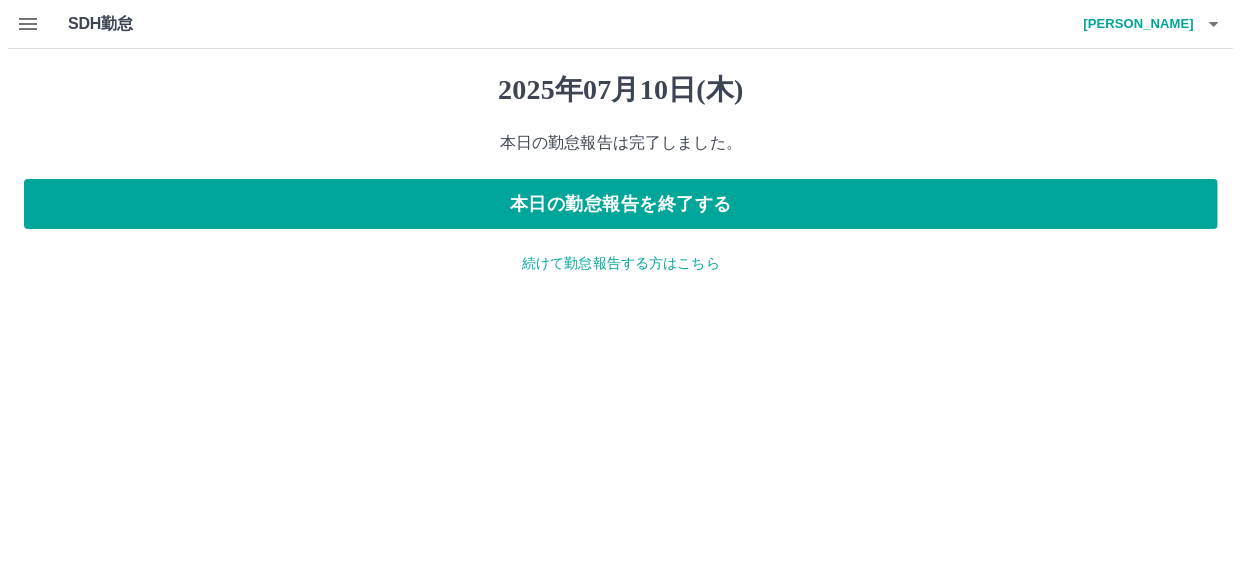 scroll, scrollTop: 0, scrollLeft: 0, axis: both 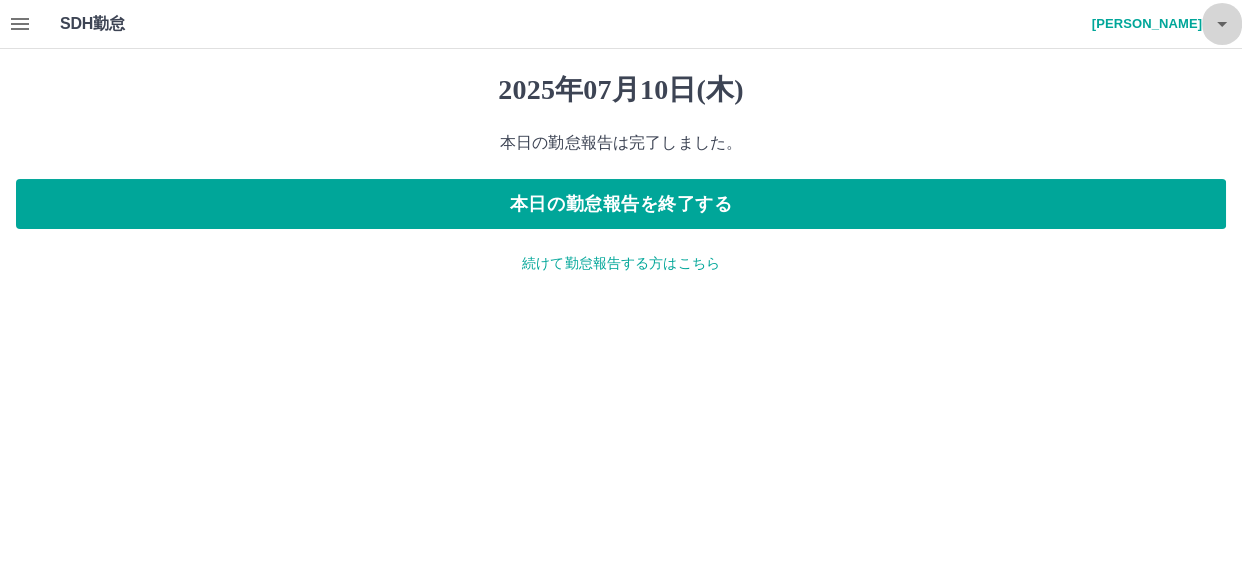 click 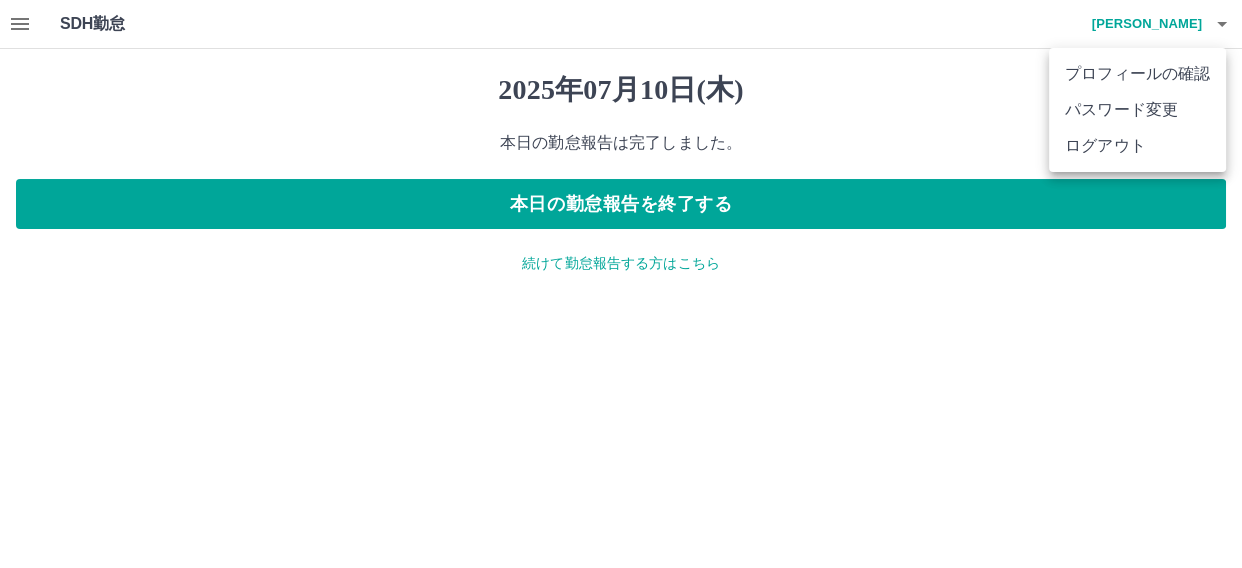 click on "ログアウト" at bounding box center [1137, 146] 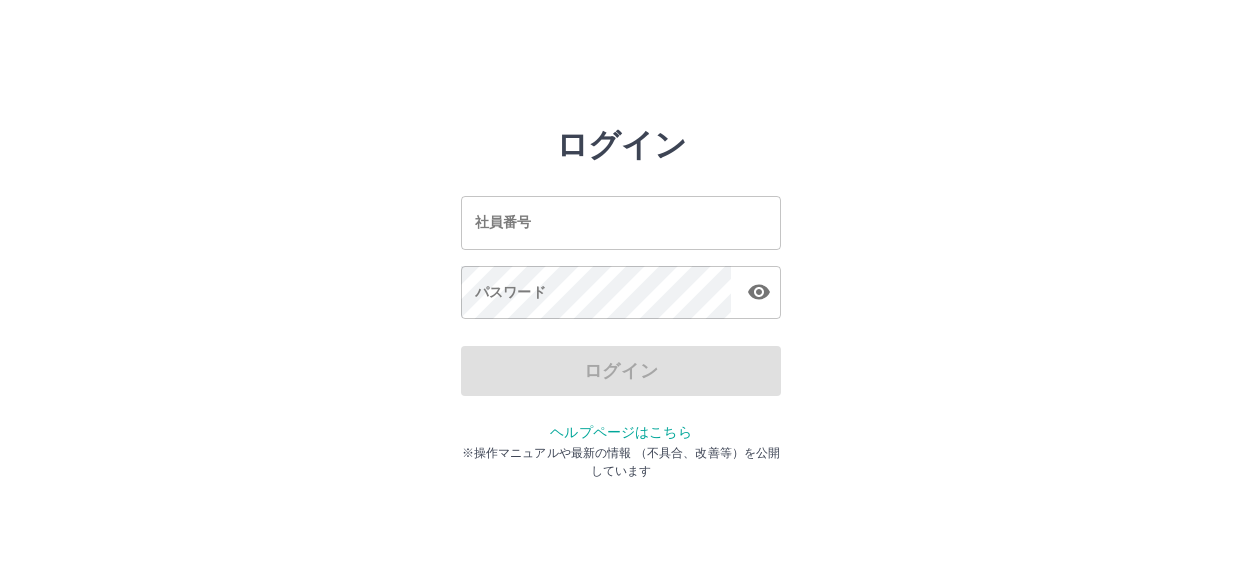 scroll, scrollTop: 0, scrollLeft: 0, axis: both 